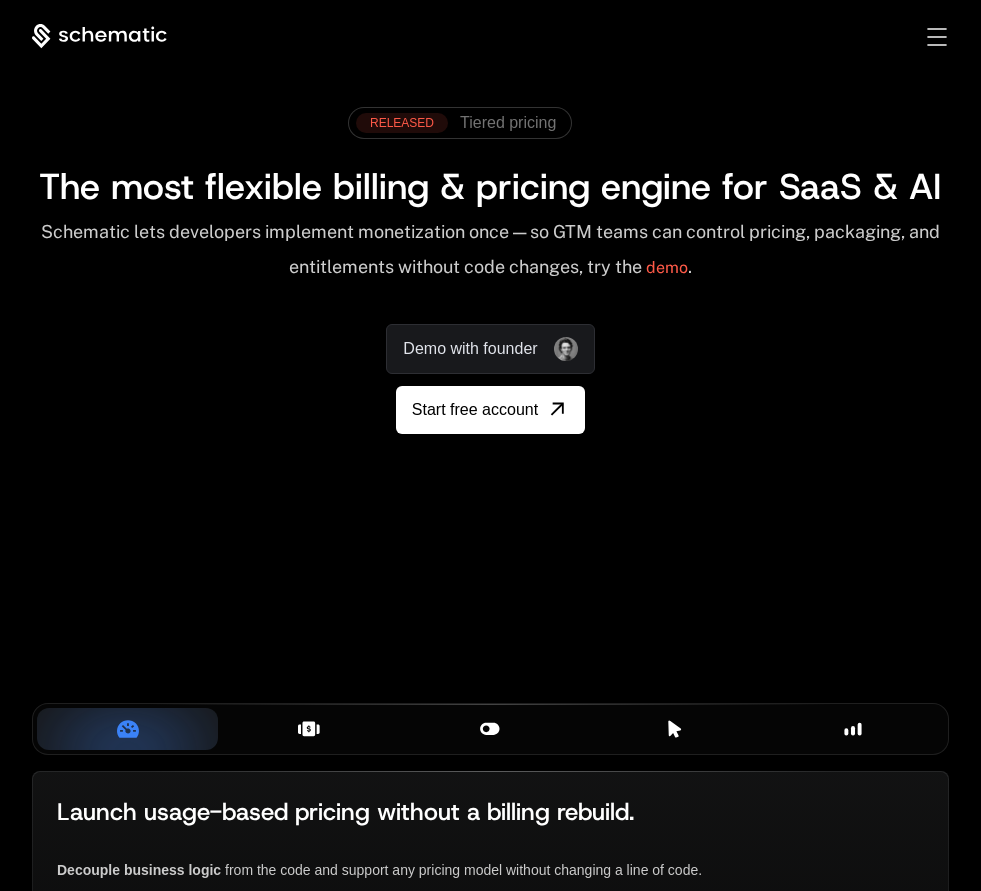 scroll, scrollTop: 0, scrollLeft: 0, axis: both 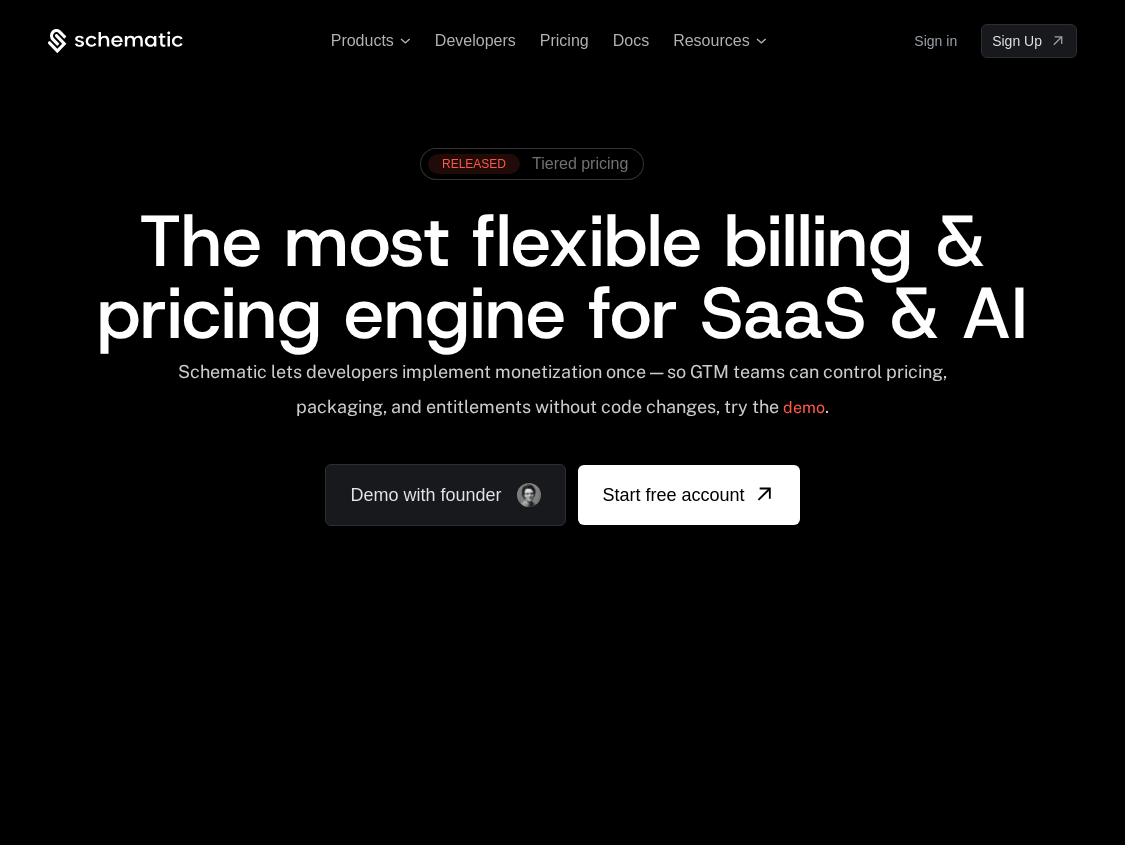 click on "Products Developers Pricing Docs Resources Sign in Sign Up" at bounding box center (562, 41) 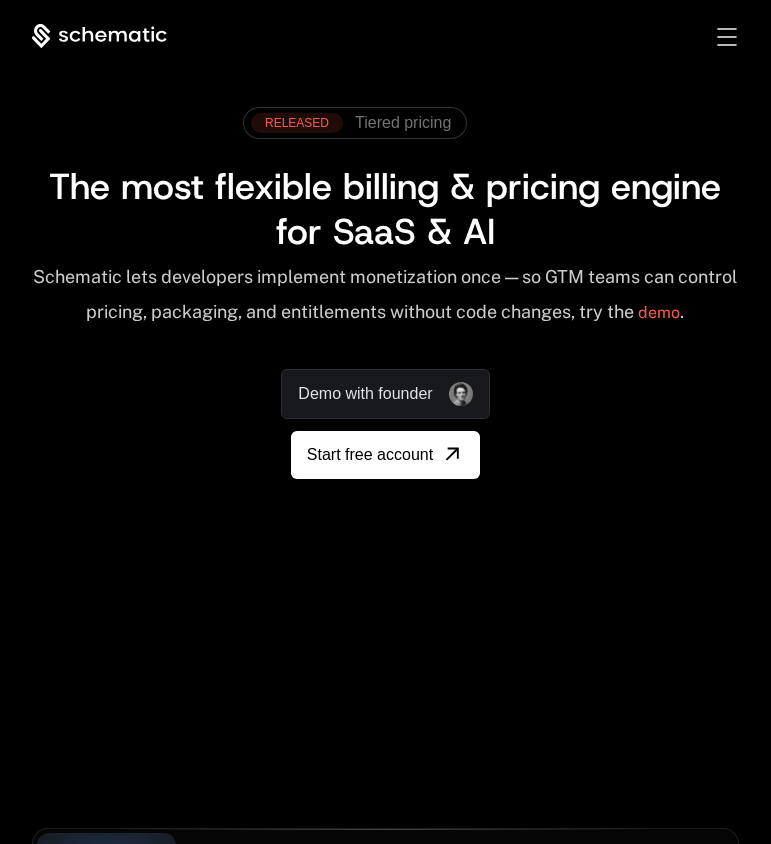 click on "Products Developers Pricing Docs Resources Sign in Sign Up RELEASED Tiered pricing The most flexible billing & pricing engine for SaaS & AI Schematic lets developers implement monetization once — so GTM teams can control pricing, packaging, and entitlements without code changes, try the   demo . Demo with founder   Start free account" at bounding box center [385, 295] 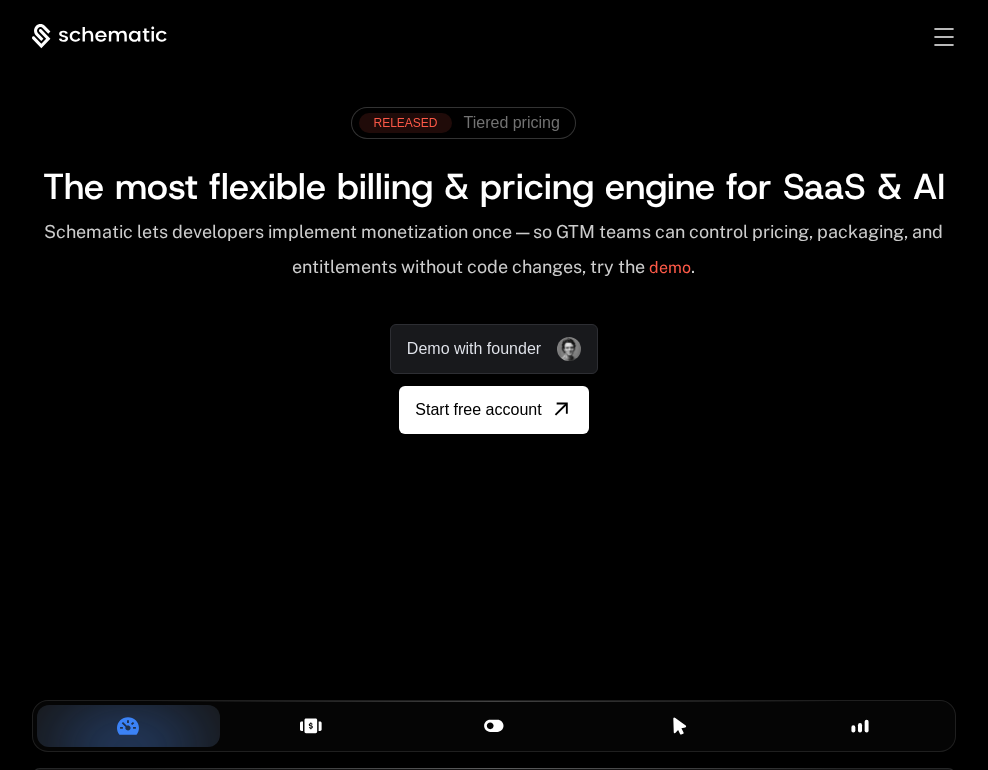 click on "RELEASED Tiered pricing The most flexible billing & pricing engine for SaaS & AI Schematic lets developers implement monetization once — so GTM teams can control pricing, packaging, and entitlements without code changes, try the   demo . Demo with founder   Start free account" at bounding box center (494, 265) 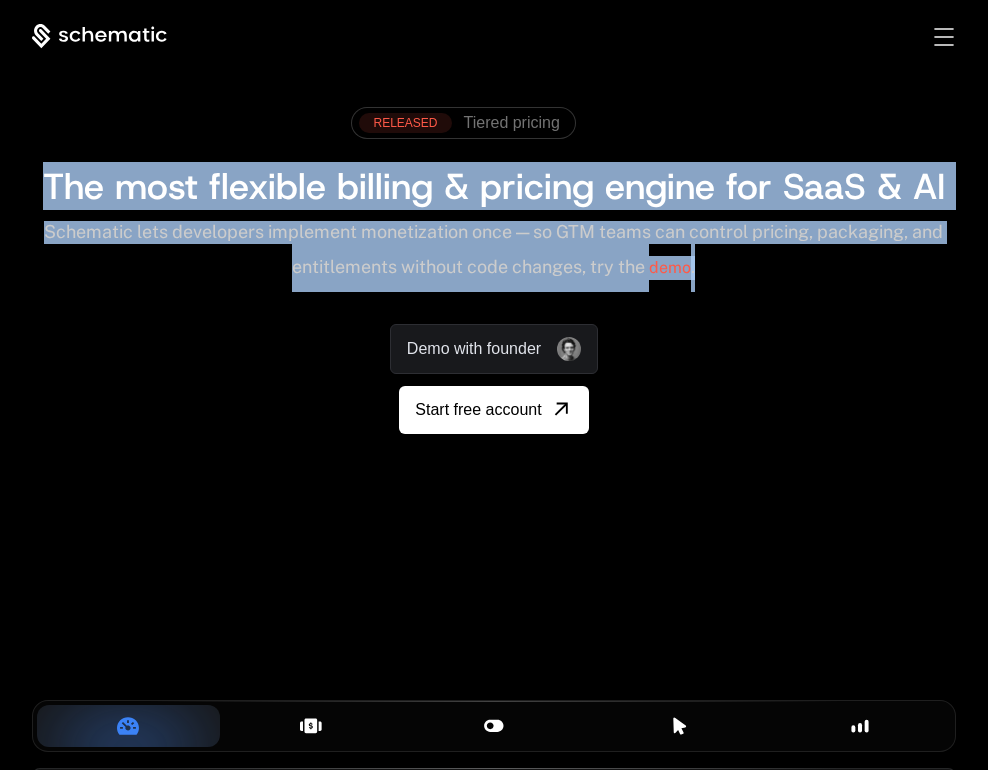 drag, startPoint x: 0, startPoint y: 0, endPoint x: 752, endPoint y: 268, distance: 798.32825 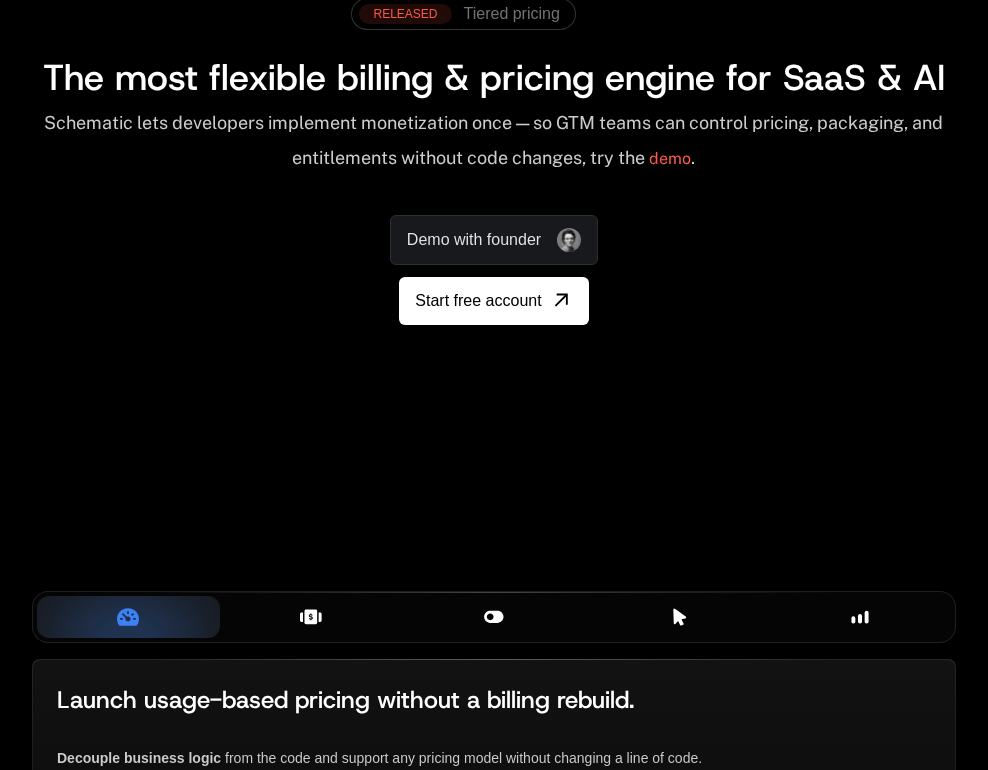 scroll, scrollTop: 140, scrollLeft: 0, axis: vertical 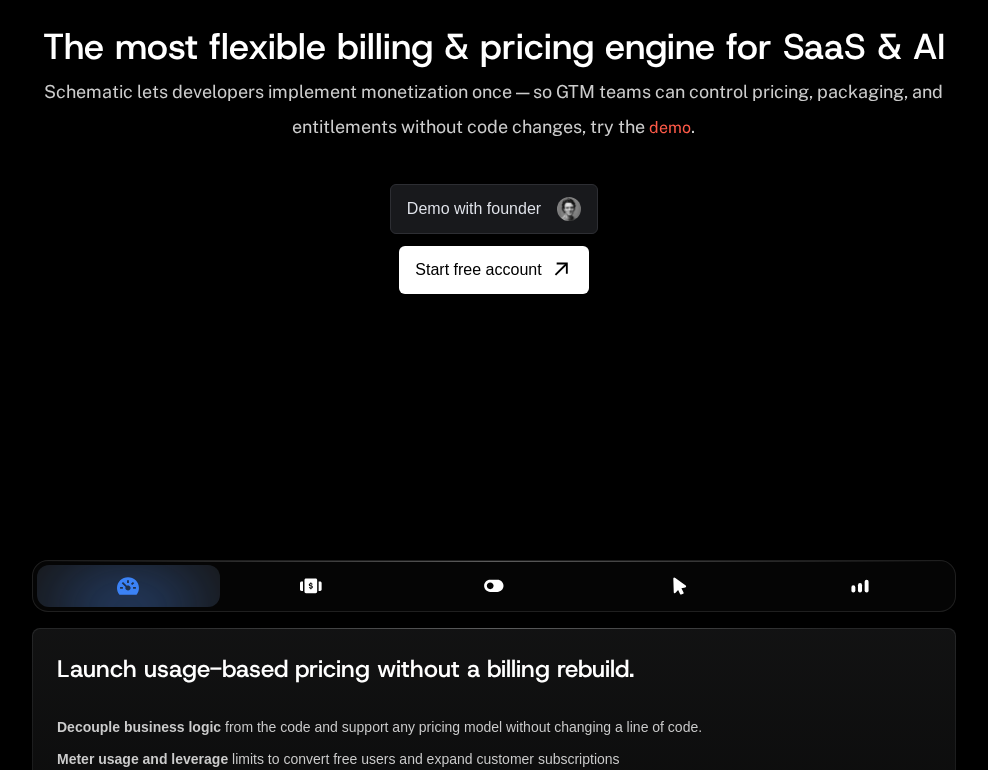 click on "Plans & Entitlements" at bounding box center [311, 586] 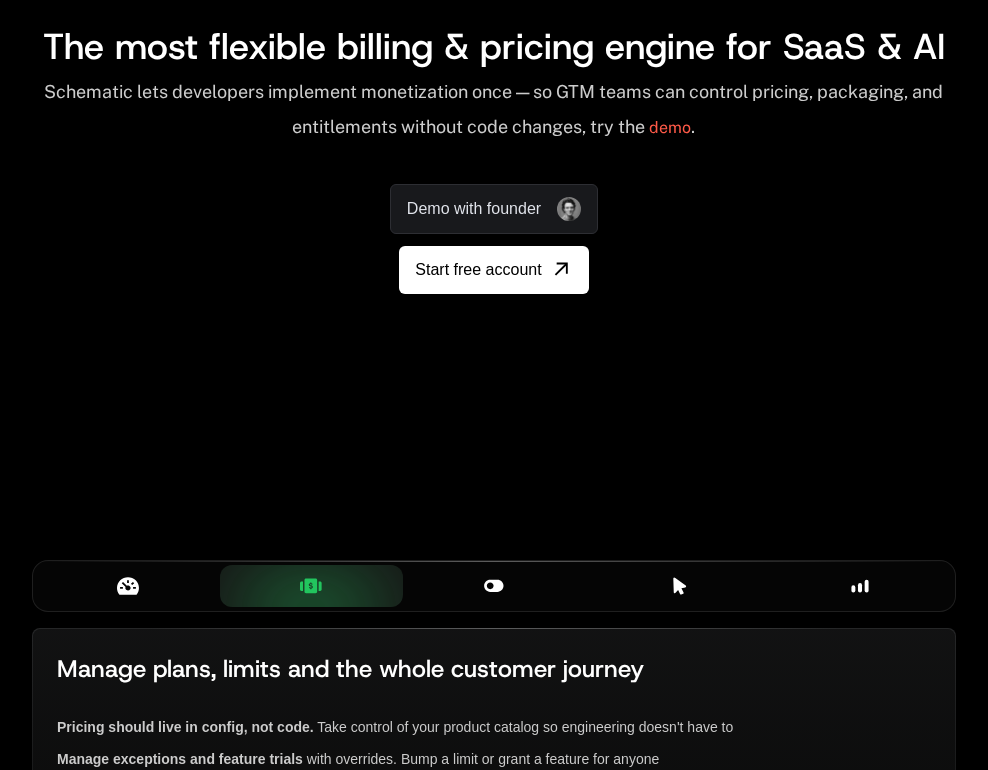 click on "Smart Flags" at bounding box center (494, 586) 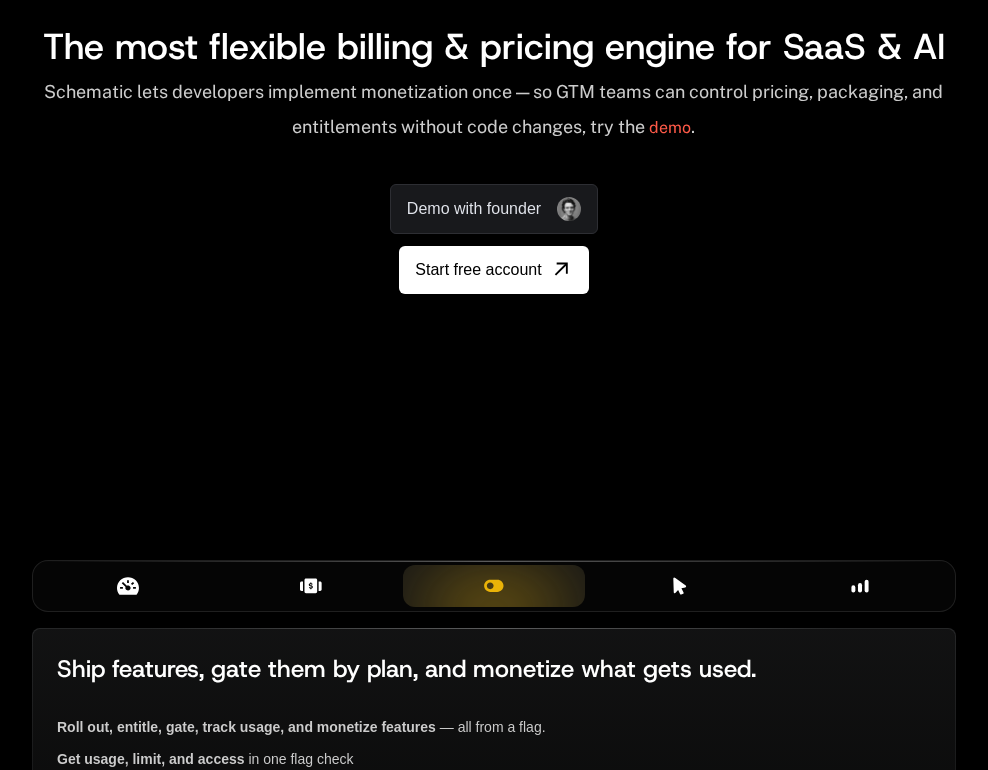 click on "Billing Components" at bounding box center [676, 586] 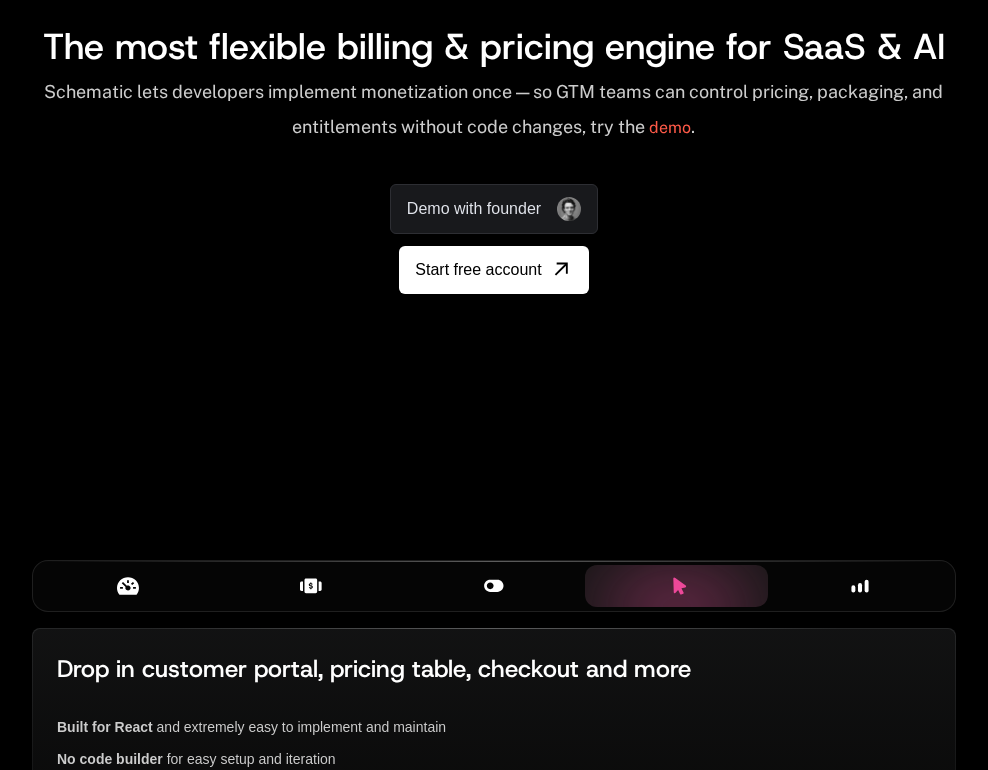 click 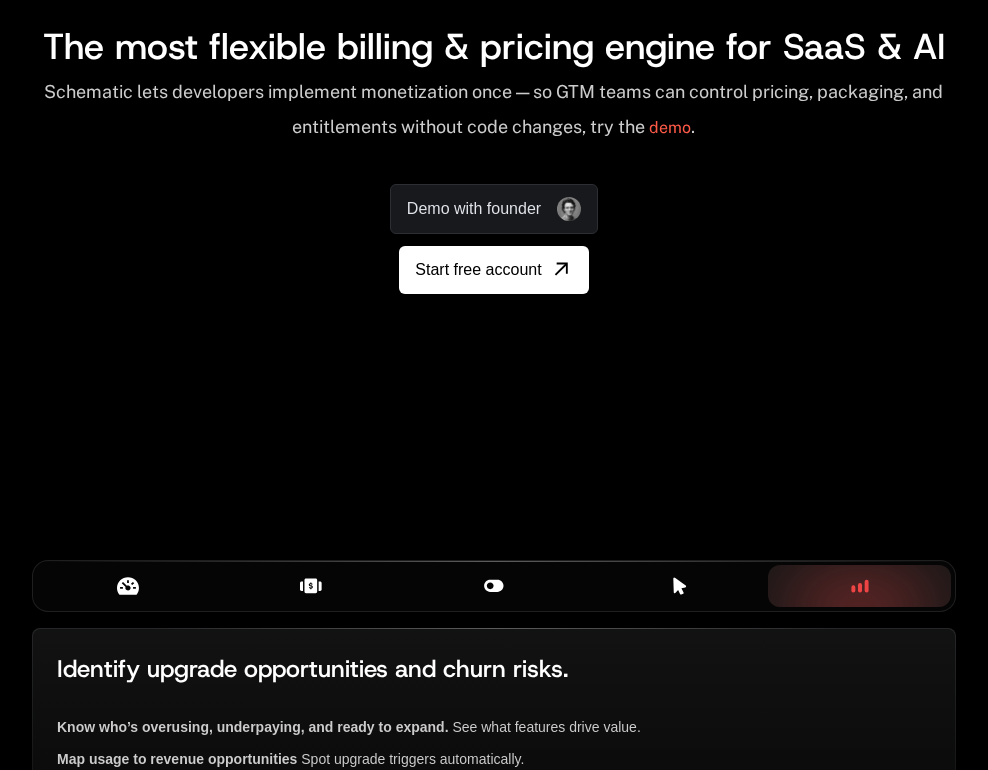 click on "Metering & Pricing Plans & Entitlements Smart Flags Billing Components Insights" at bounding box center (494, 586) 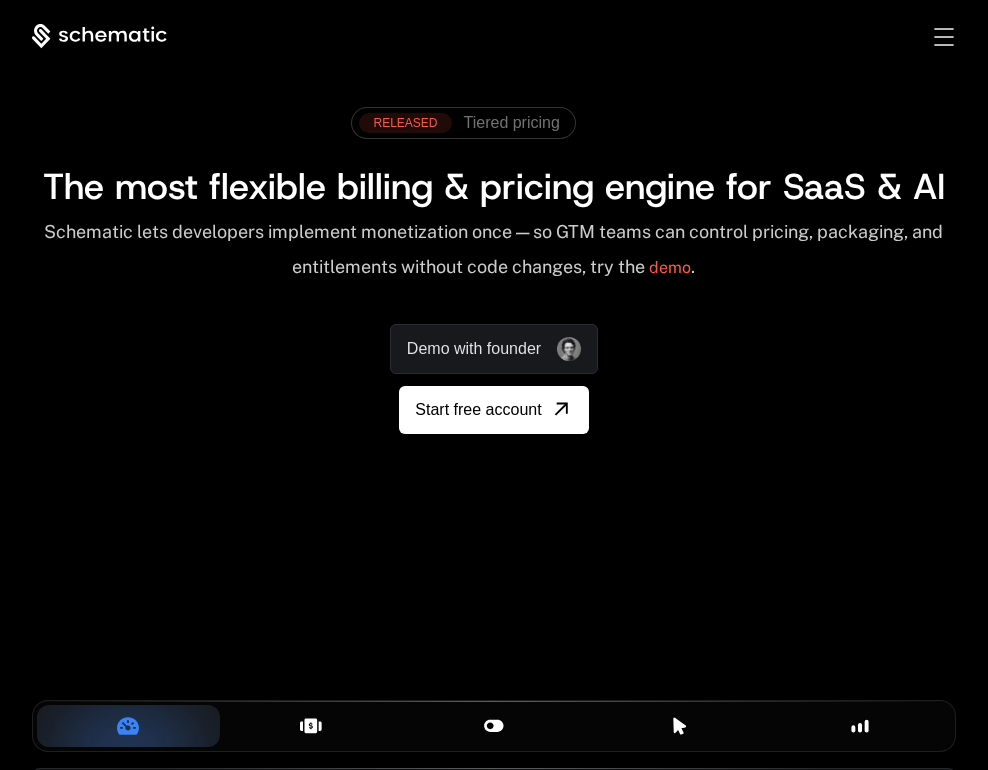 scroll, scrollTop: 0, scrollLeft: 0, axis: both 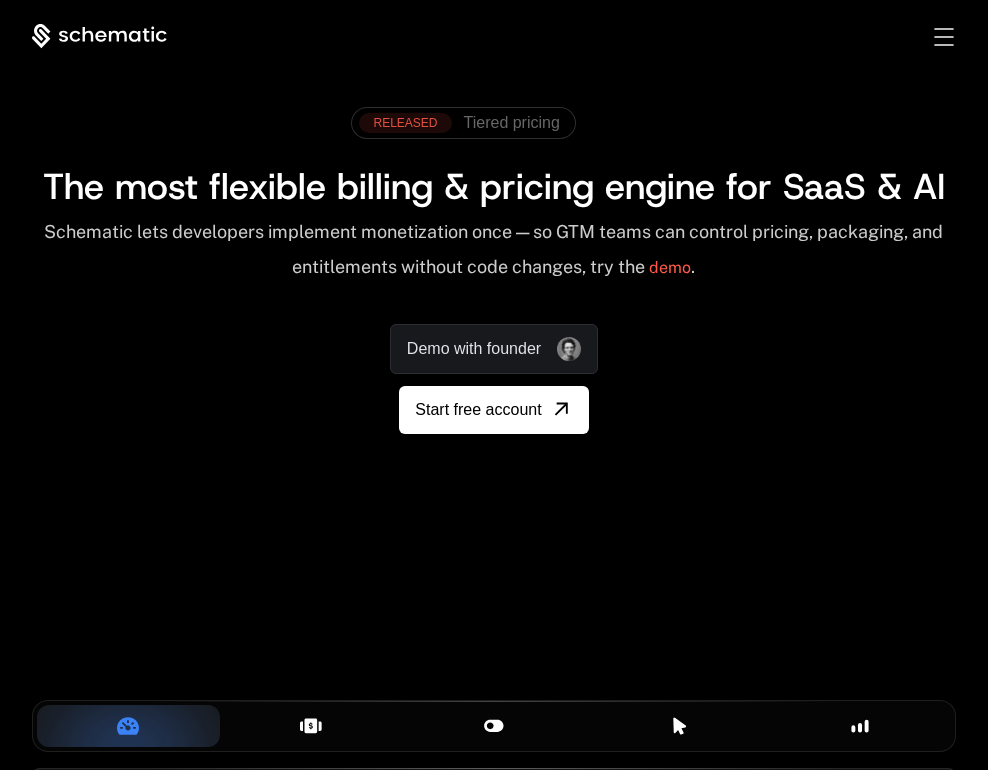 click on "Tiered pricing" at bounding box center (512, 123) 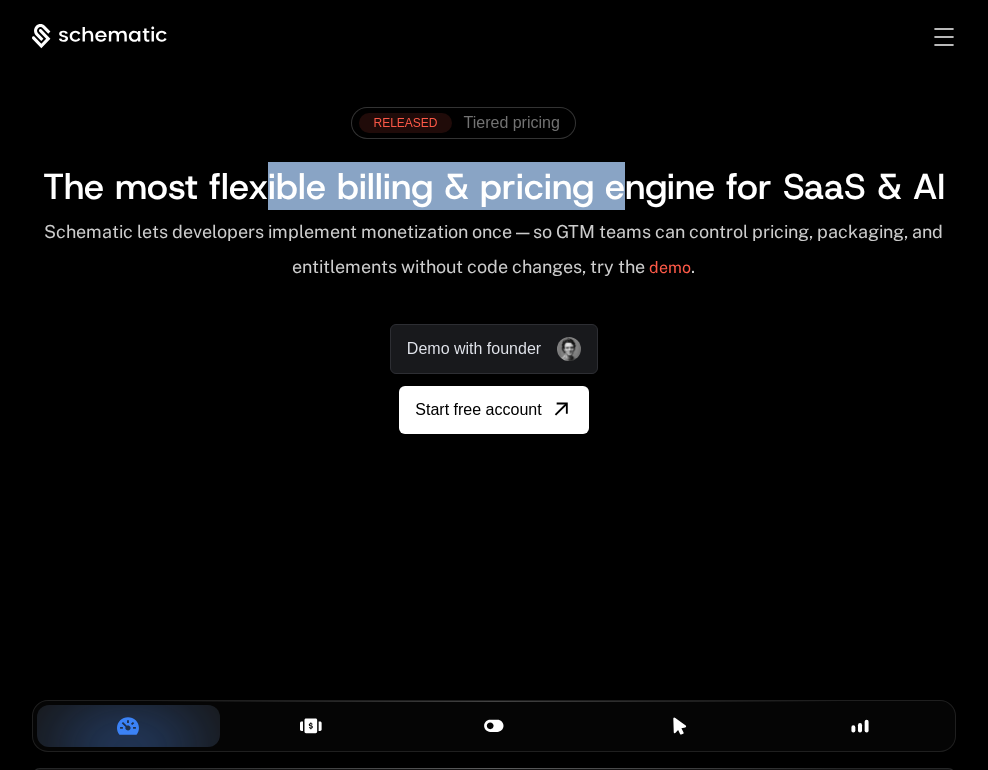 drag, startPoint x: 632, startPoint y: 196, endPoint x: 255, endPoint y: 198, distance: 377.0053 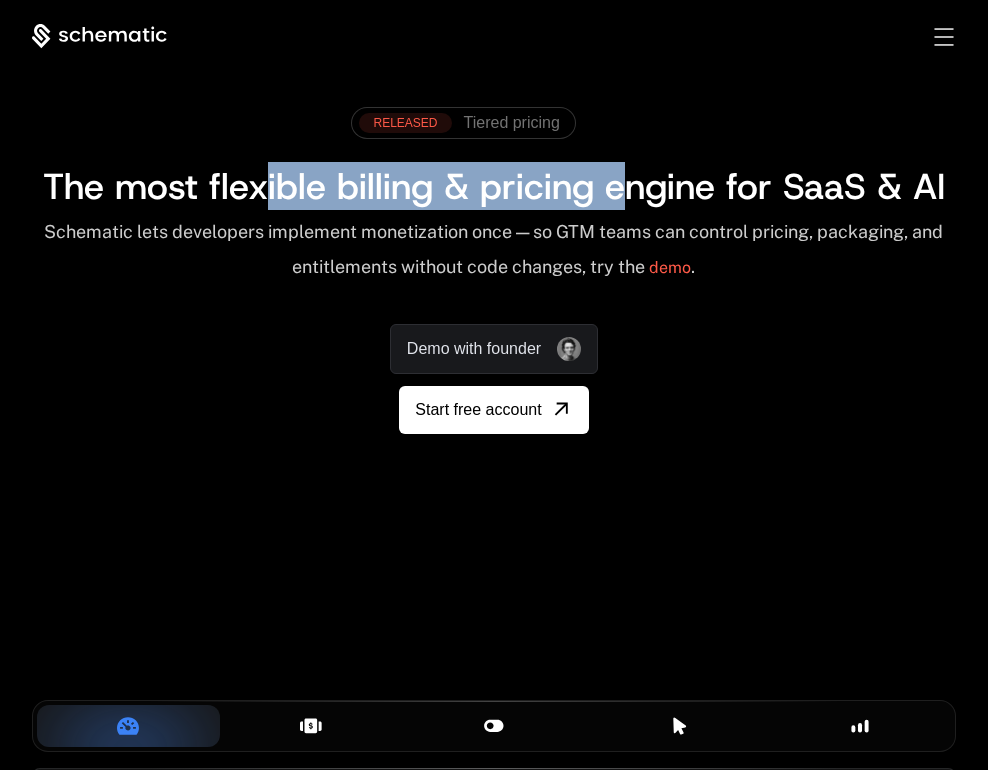 click at bounding box center (943, 29) 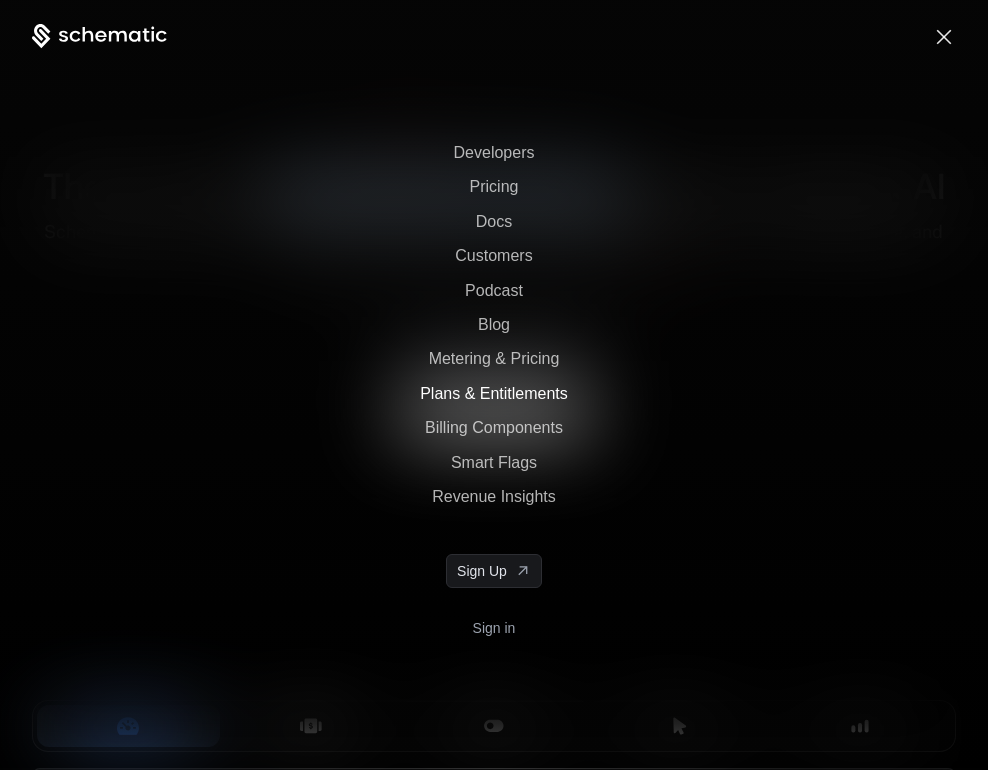 click on "Plans & Entitlements" at bounding box center (494, 393) 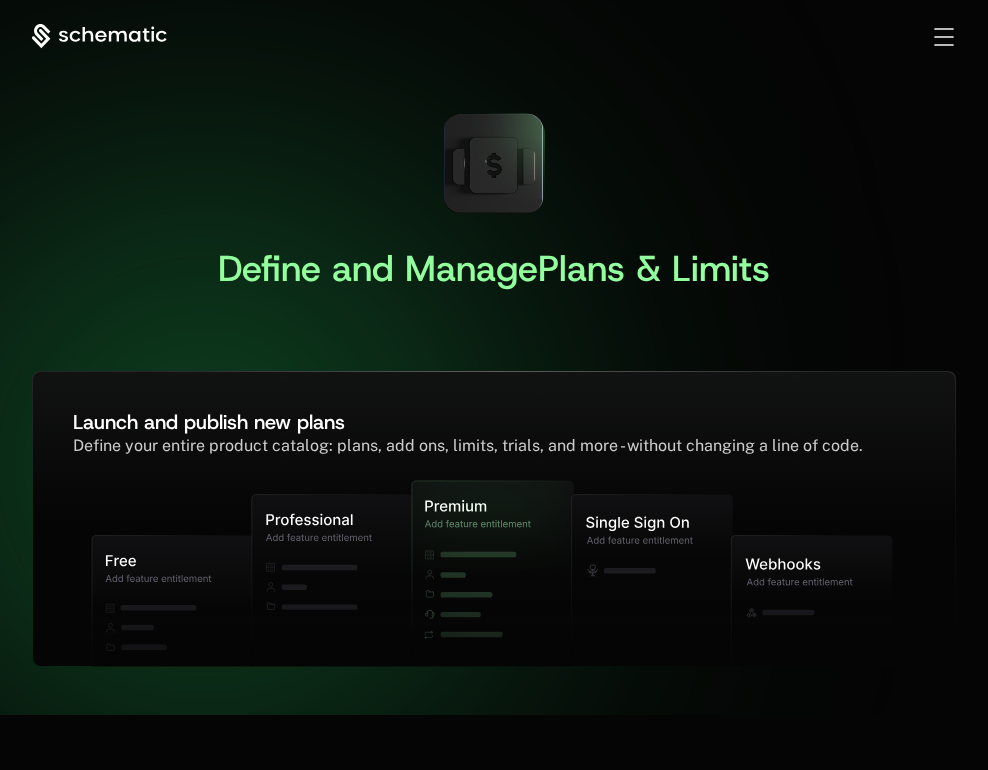 scroll, scrollTop: -1, scrollLeft: 0, axis: vertical 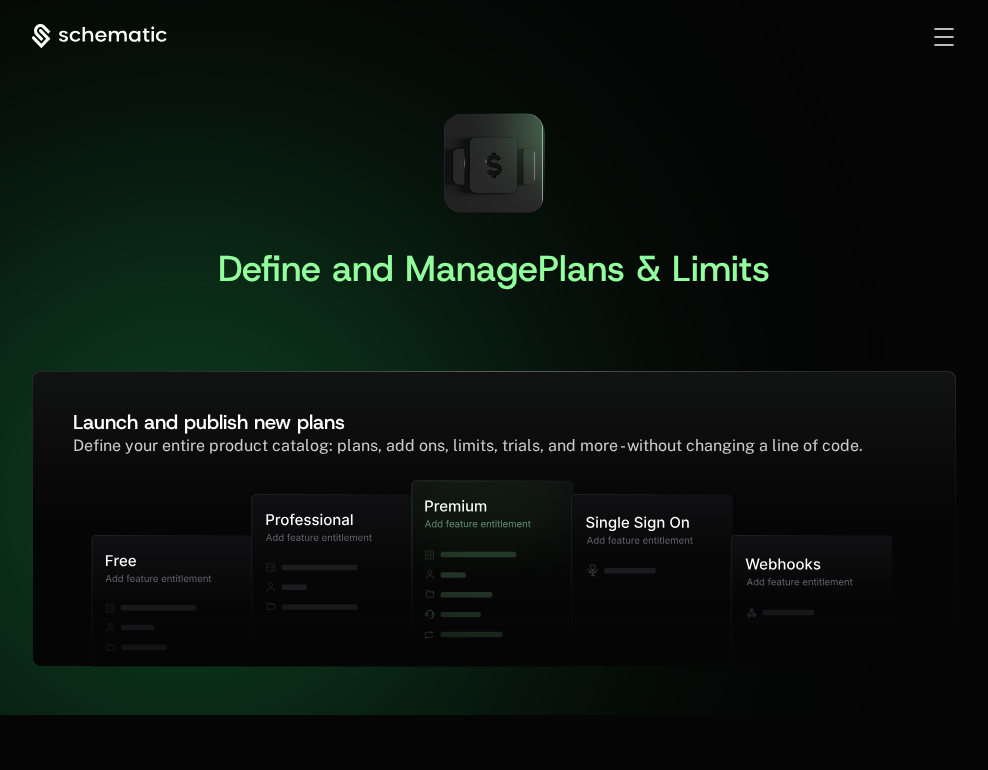click at bounding box center [943, 37] 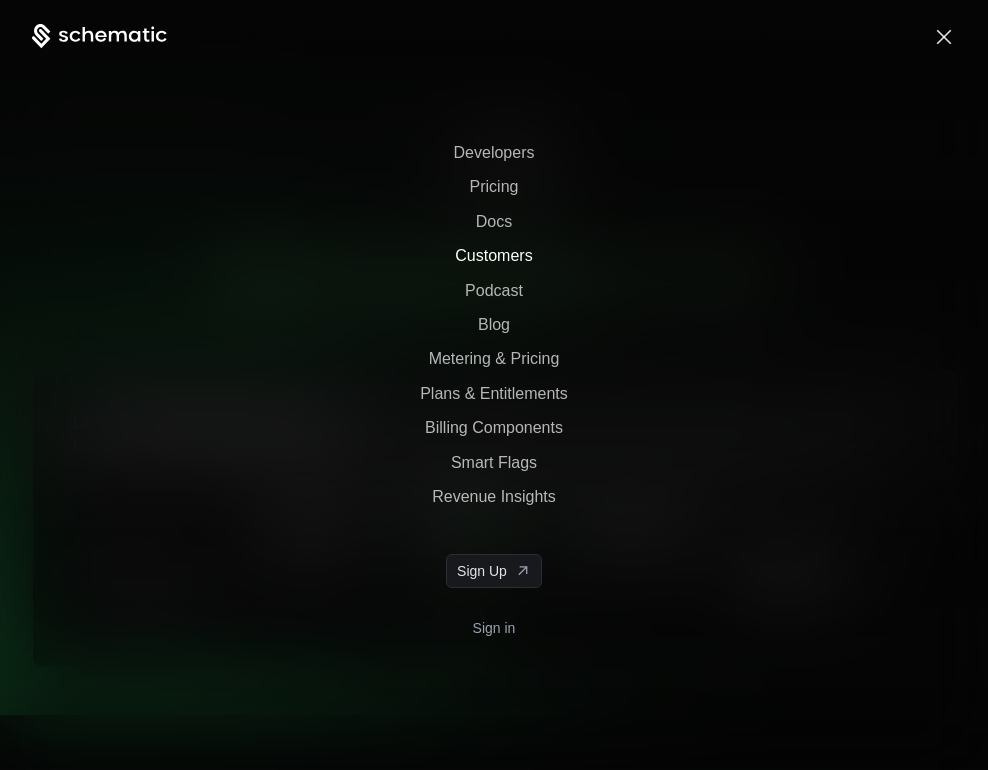 click on "Customers" at bounding box center (493, 255) 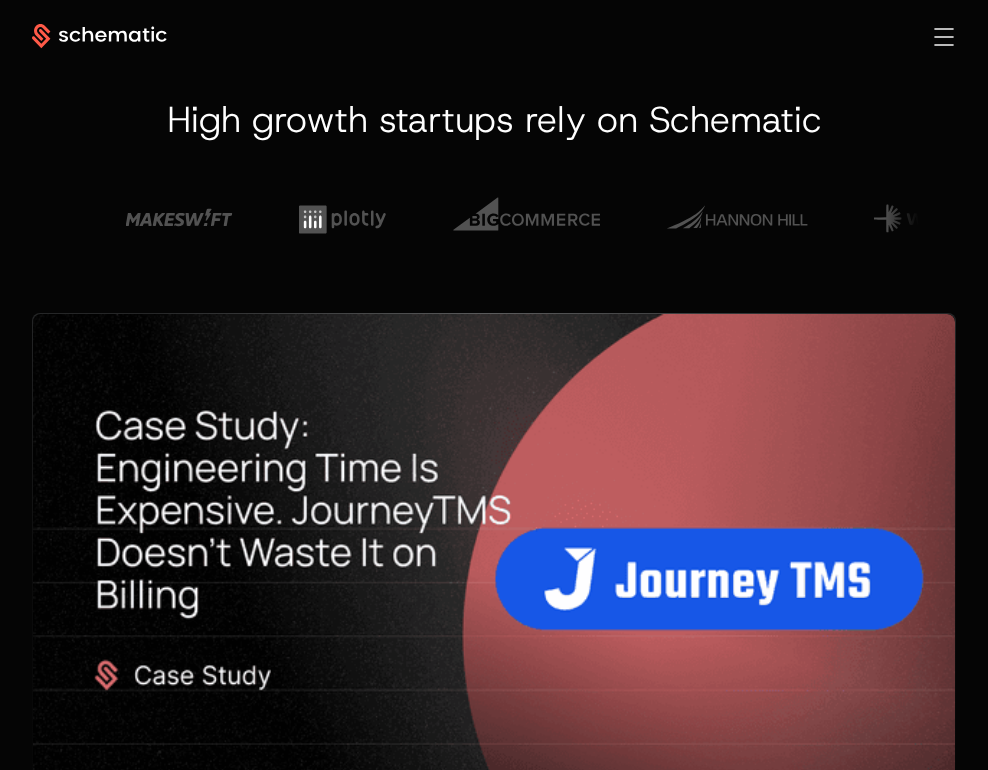 scroll, scrollTop: 0, scrollLeft: 0, axis: both 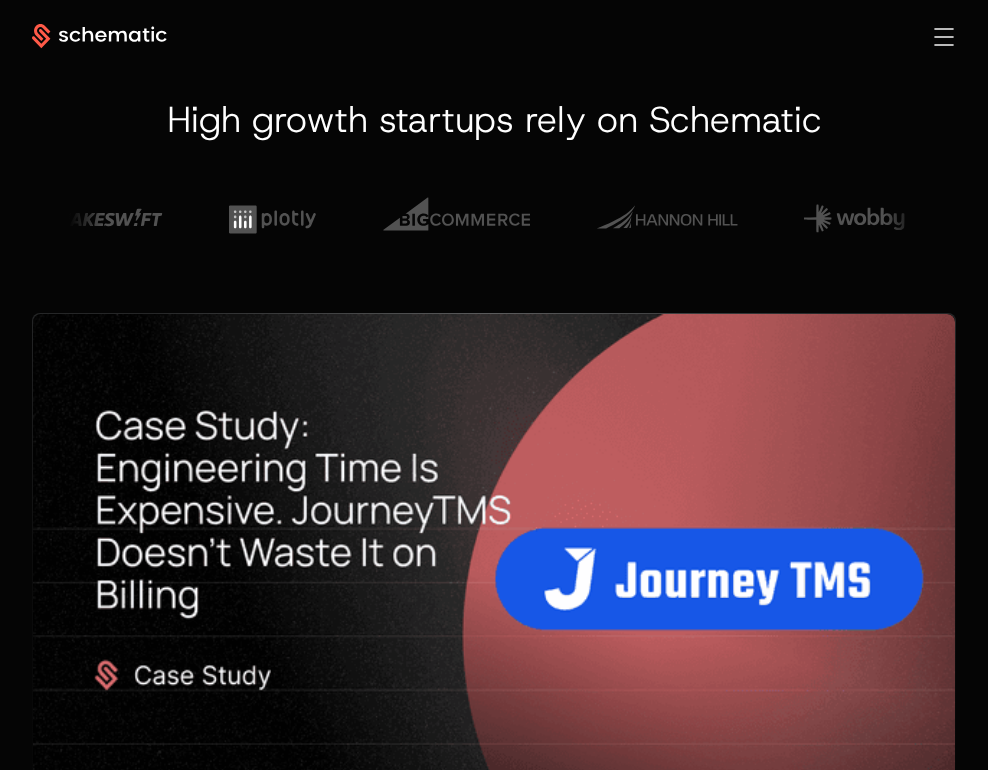 click at bounding box center (494, 219) 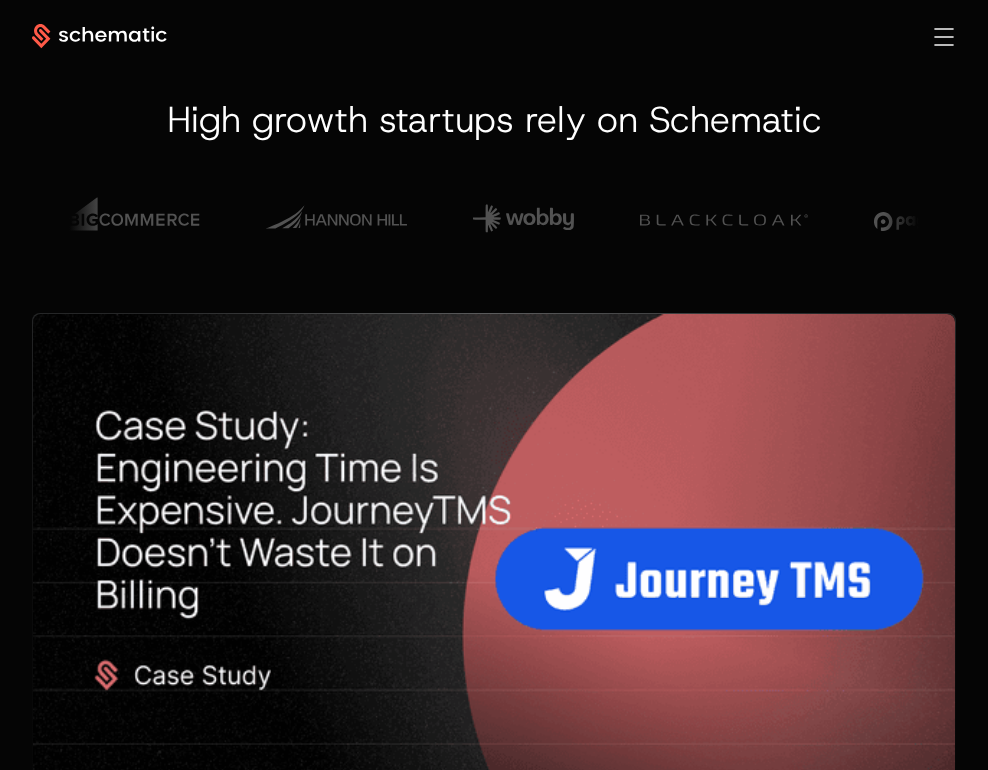click at bounding box center (523, 219) 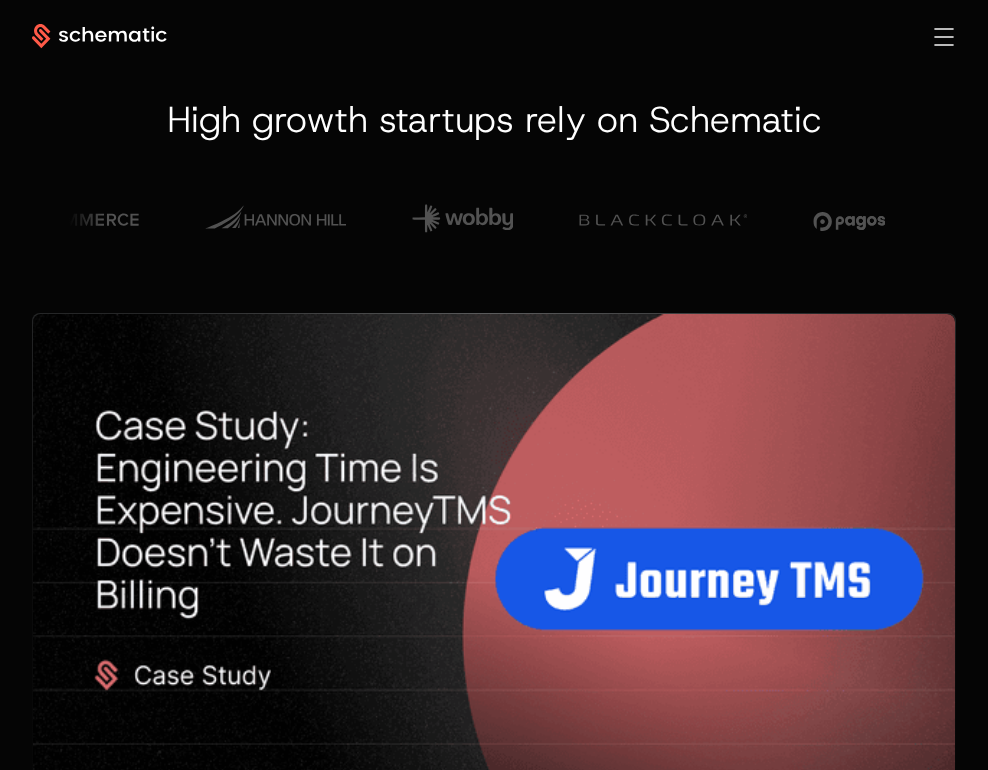 scroll, scrollTop: 0, scrollLeft: 0, axis: both 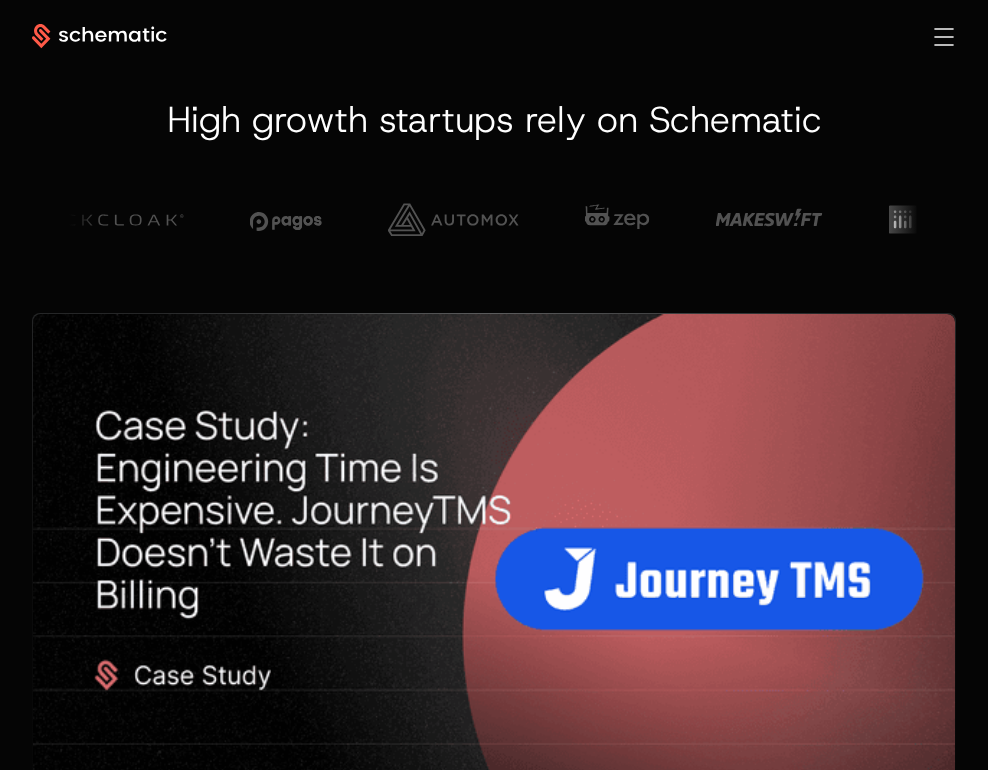 click at bounding box center (769, 219) 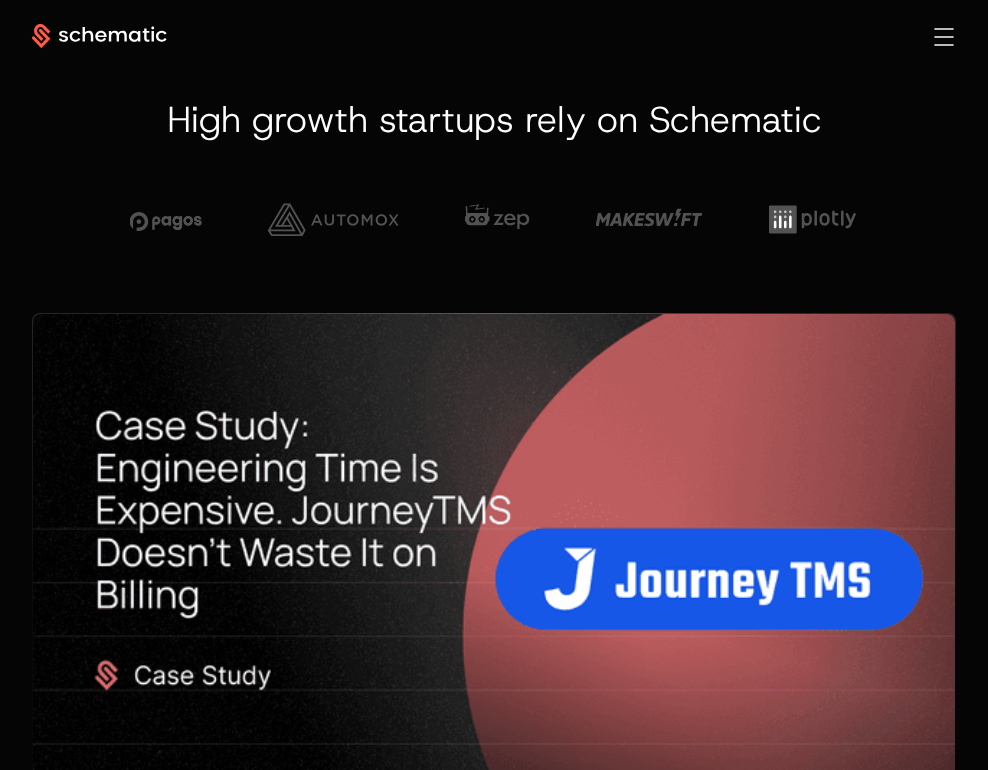 scroll, scrollTop: 0, scrollLeft: 0, axis: both 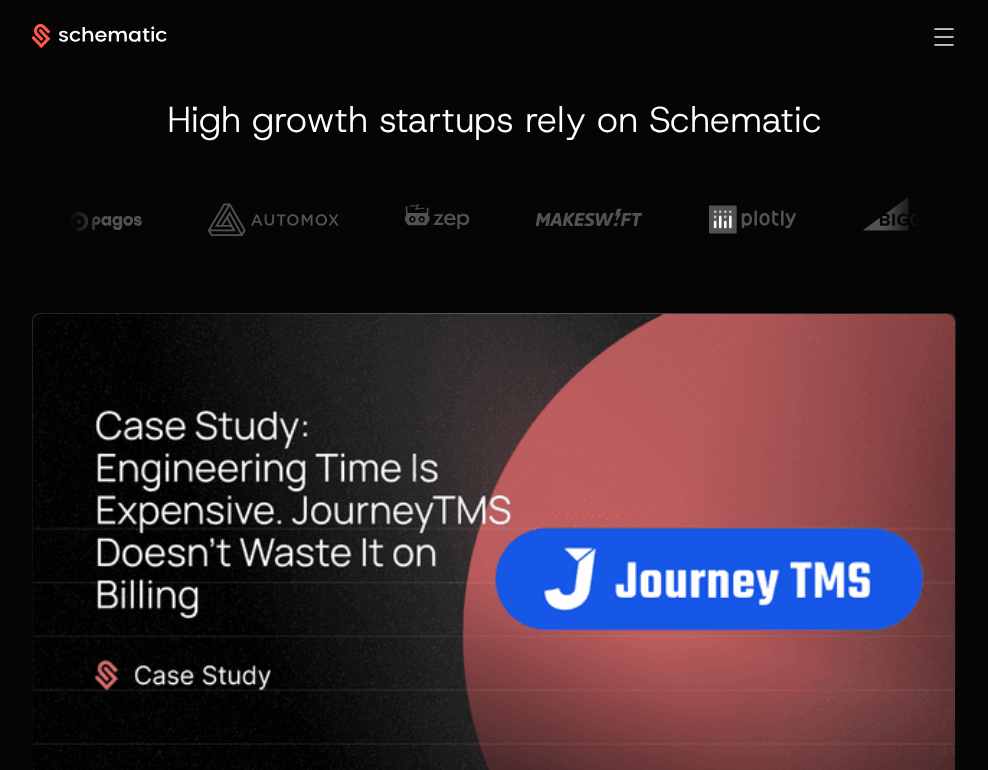 click at bounding box center [943, 37] 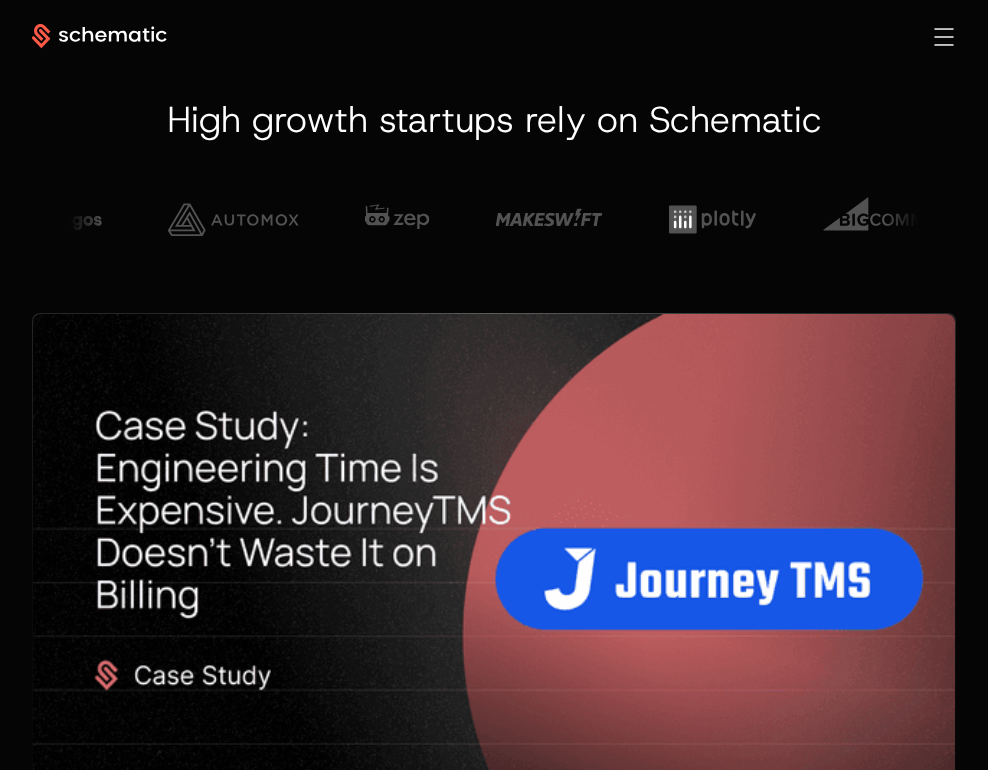 click at bounding box center [943, 37] 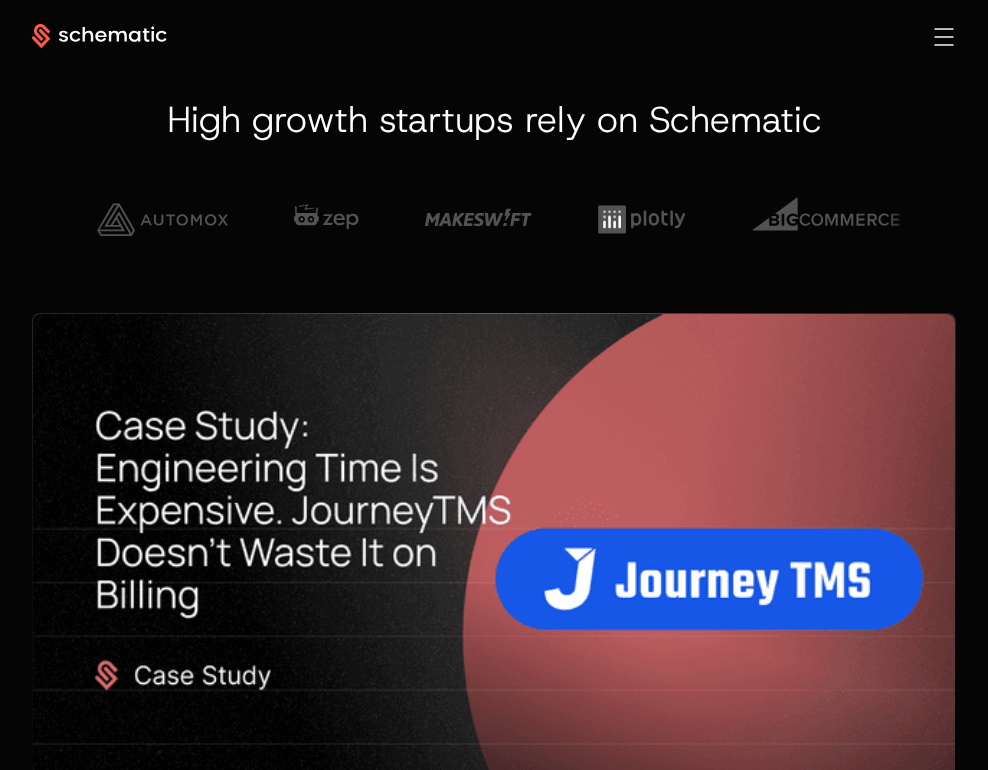 click at bounding box center (943, 37) 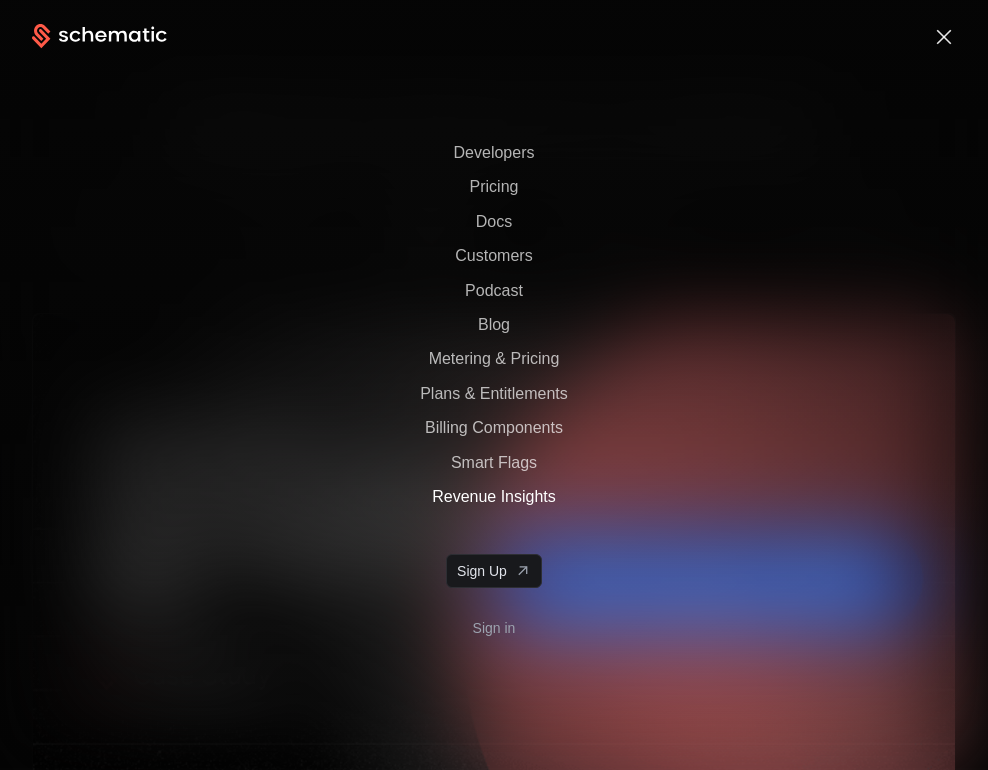 click on "Revenue Insights" at bounding box center (494, 496) 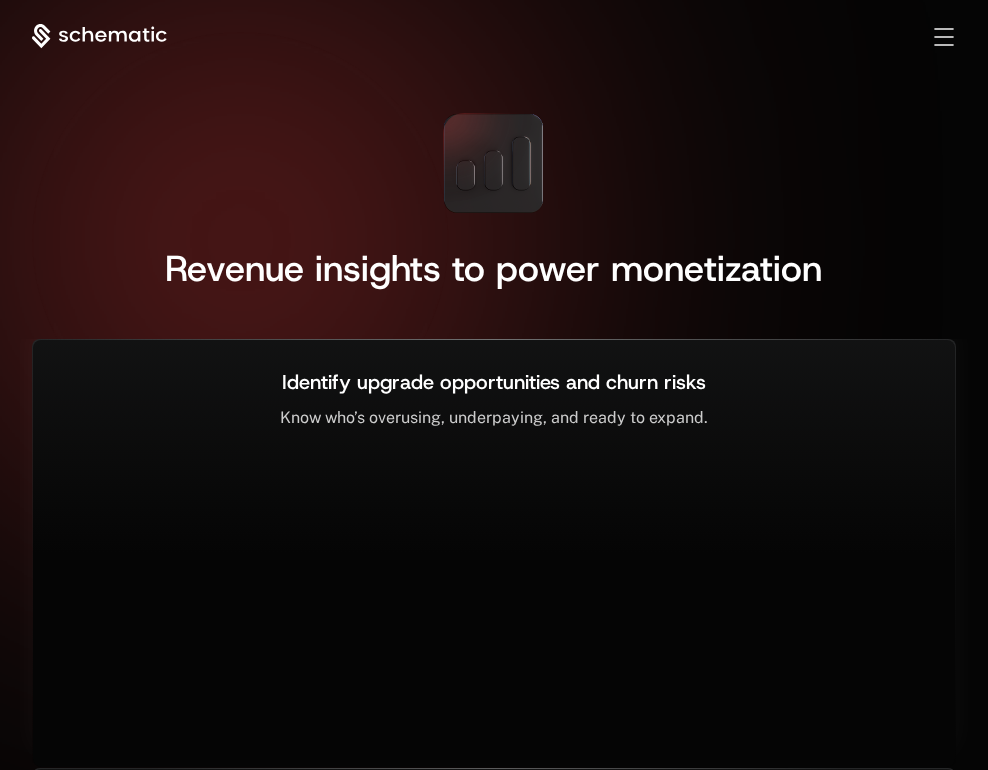 scroll, scrollTop: 0, scrollLeft: 0, axis: both 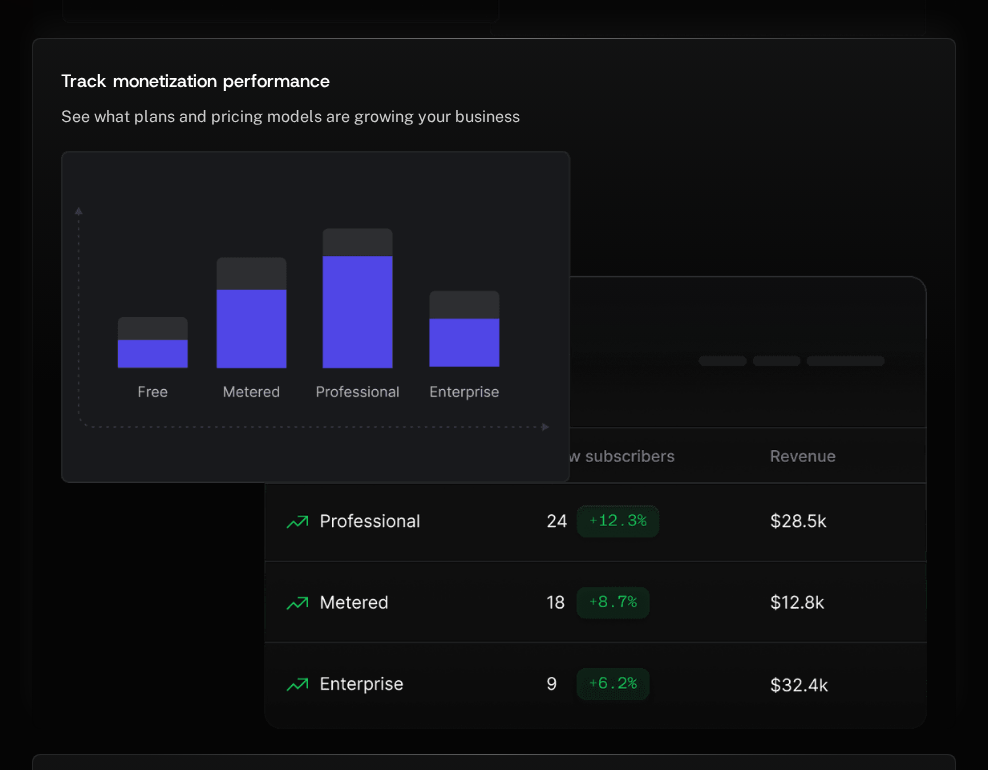 click on "Track monetization performance ﻿ See what plans and pricing models are growing your business ﻿" at bounding box center (494, 384) 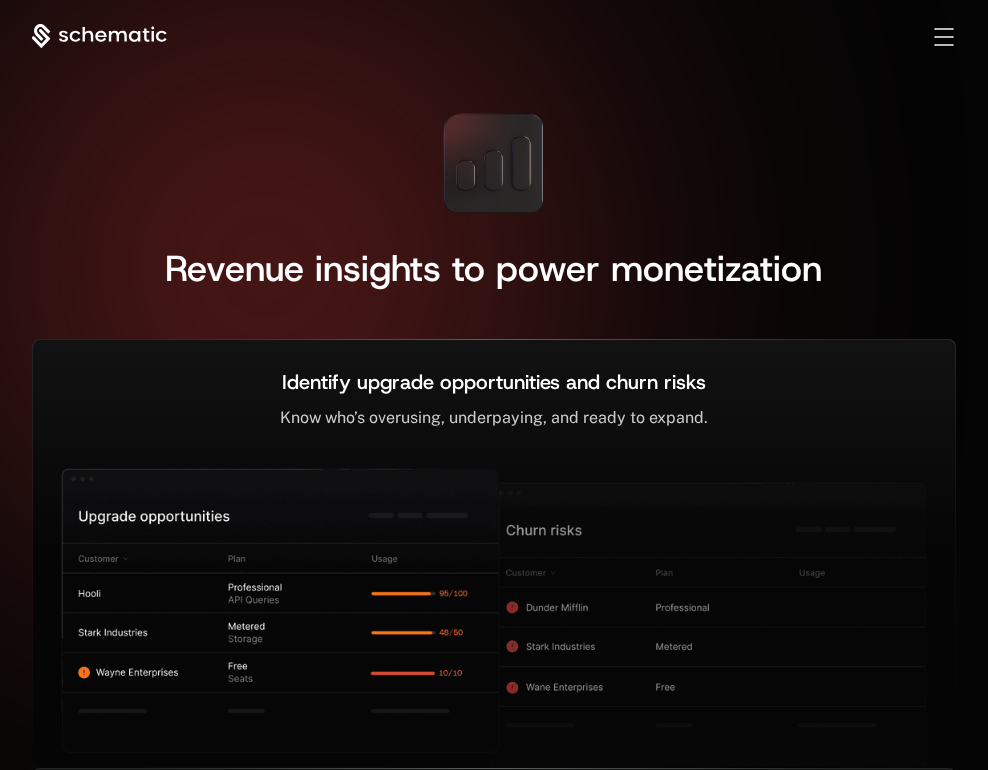 scroll, scrollTop: 0, scrollLeft: 0, axis: both 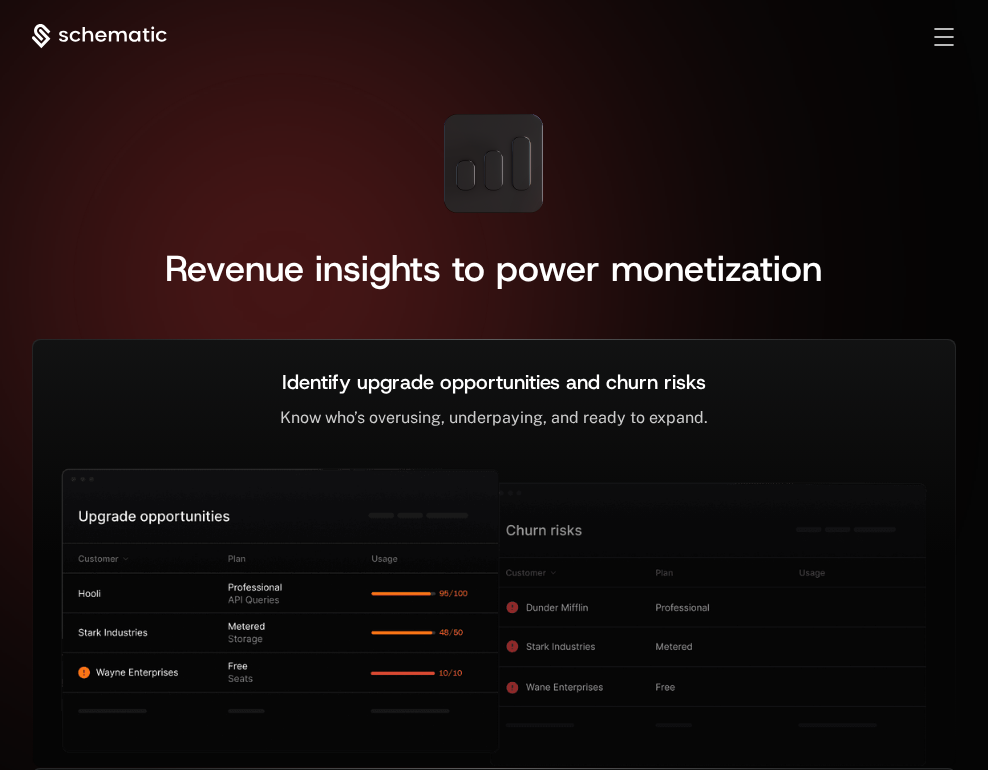 click on "Revenue insights to power monetization" at bounding box center (494, 268) 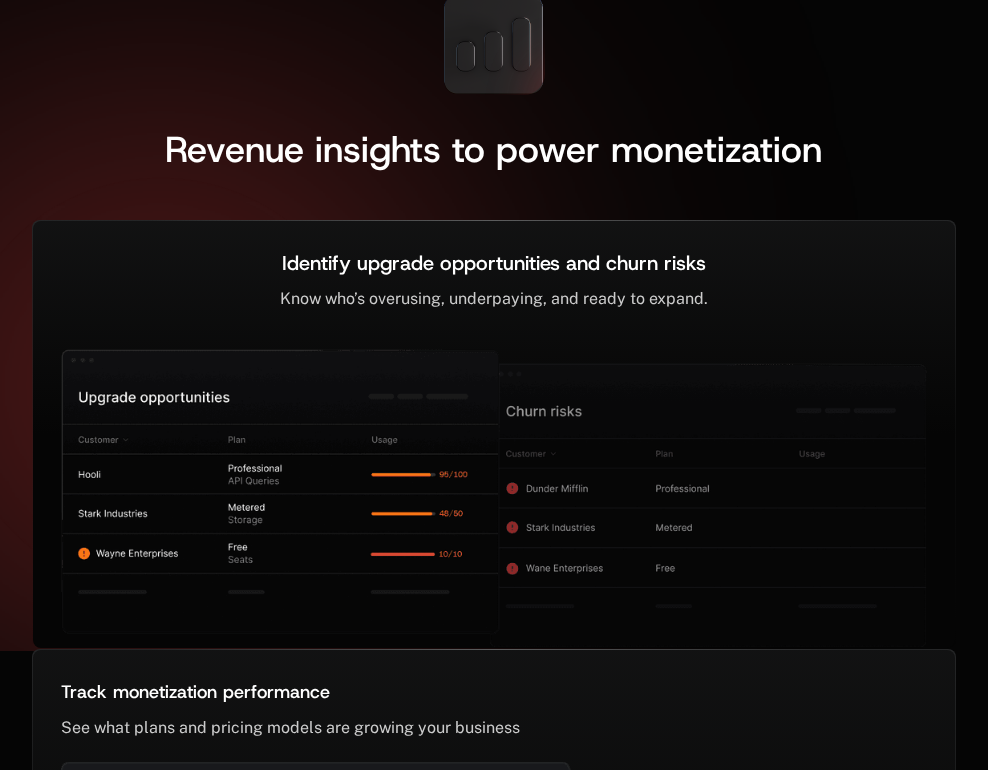 scroll, scrollTop: 121, scrollLeft: 0, axis: vertical 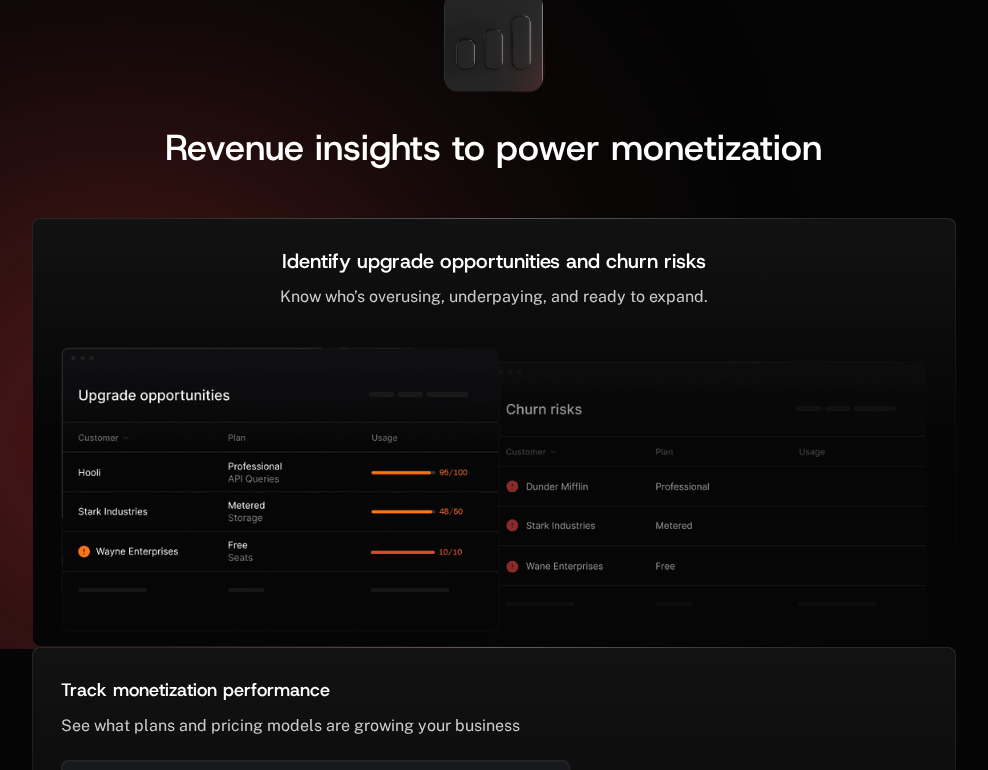 click on "Revenue insights to power monetization" at bounding box center (494, 73) 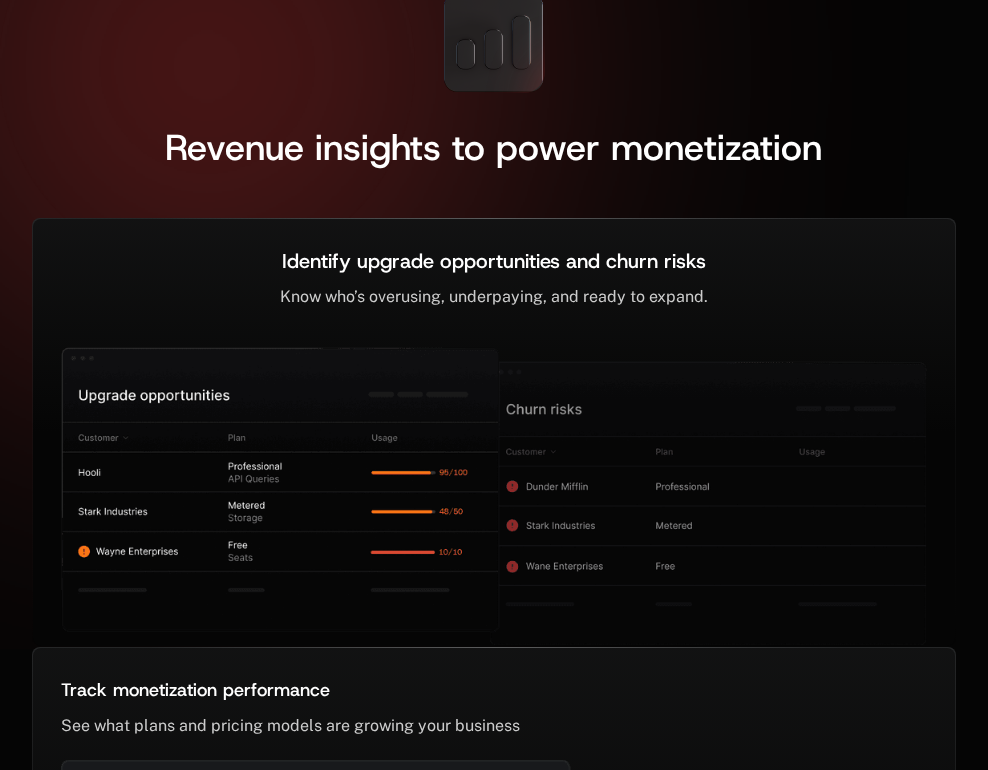click on "Revenue insights to power monetization" at bounding box center [494, 73] 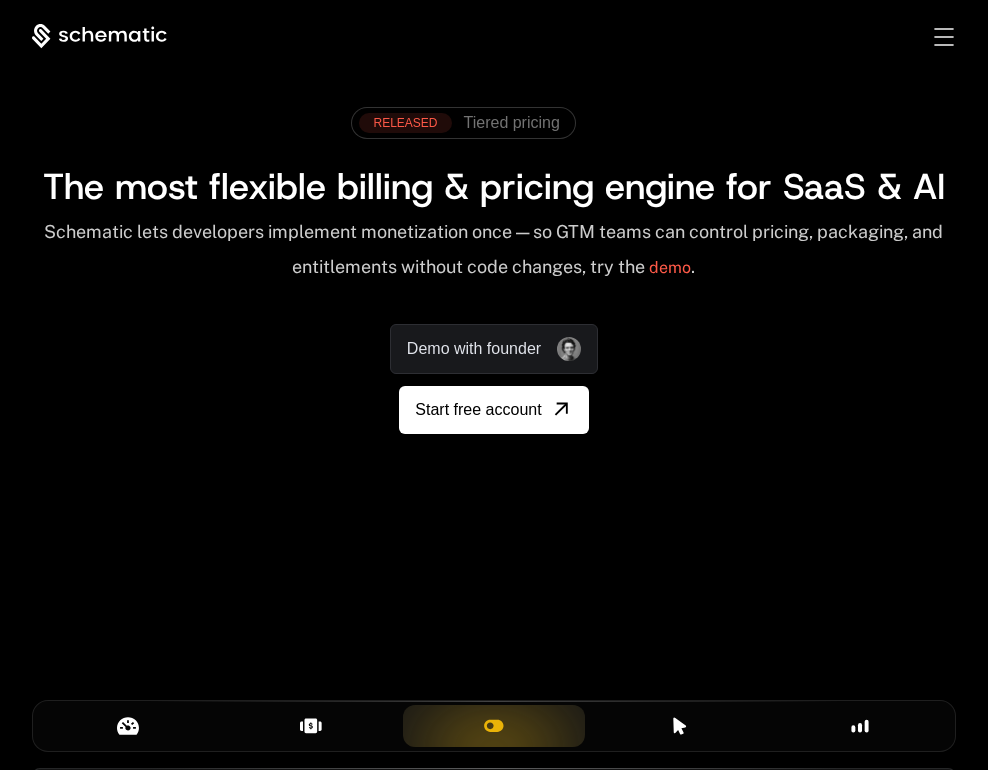 scroll, scrollTop: 1730, scrollLeft: 0, axis: vertical 